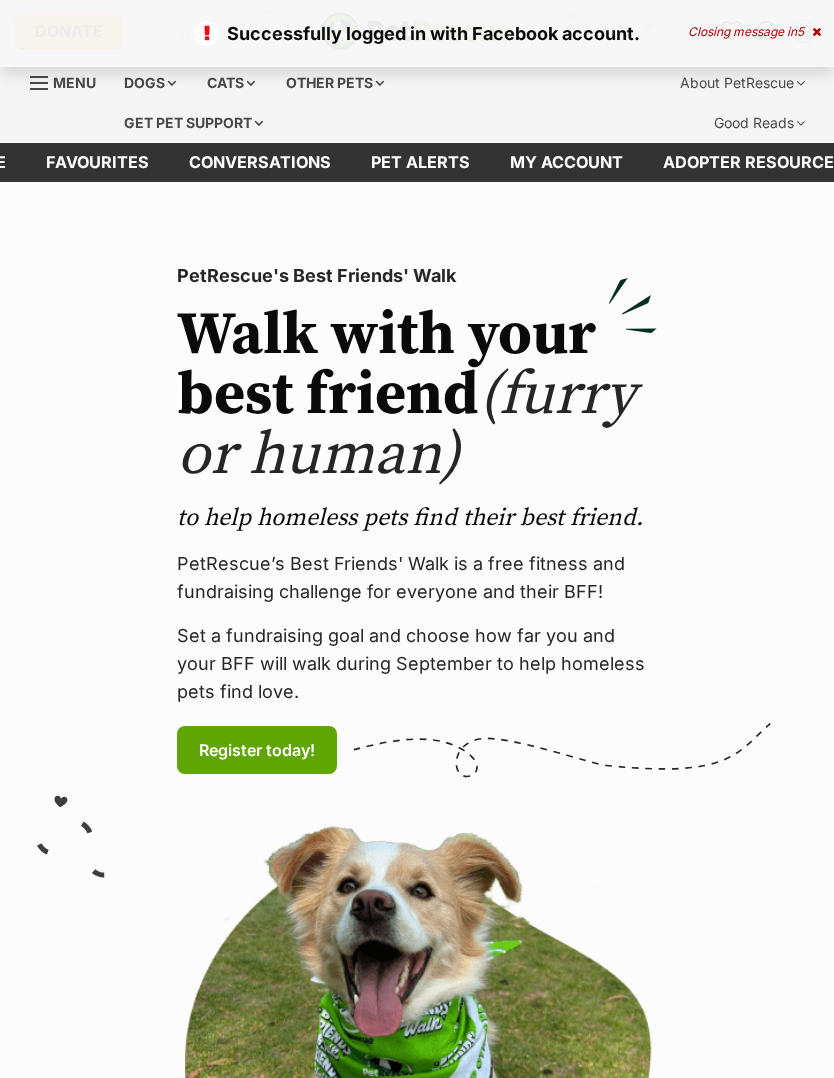scroll, scrollTop: 0, scrollLeft: 0, axis: both 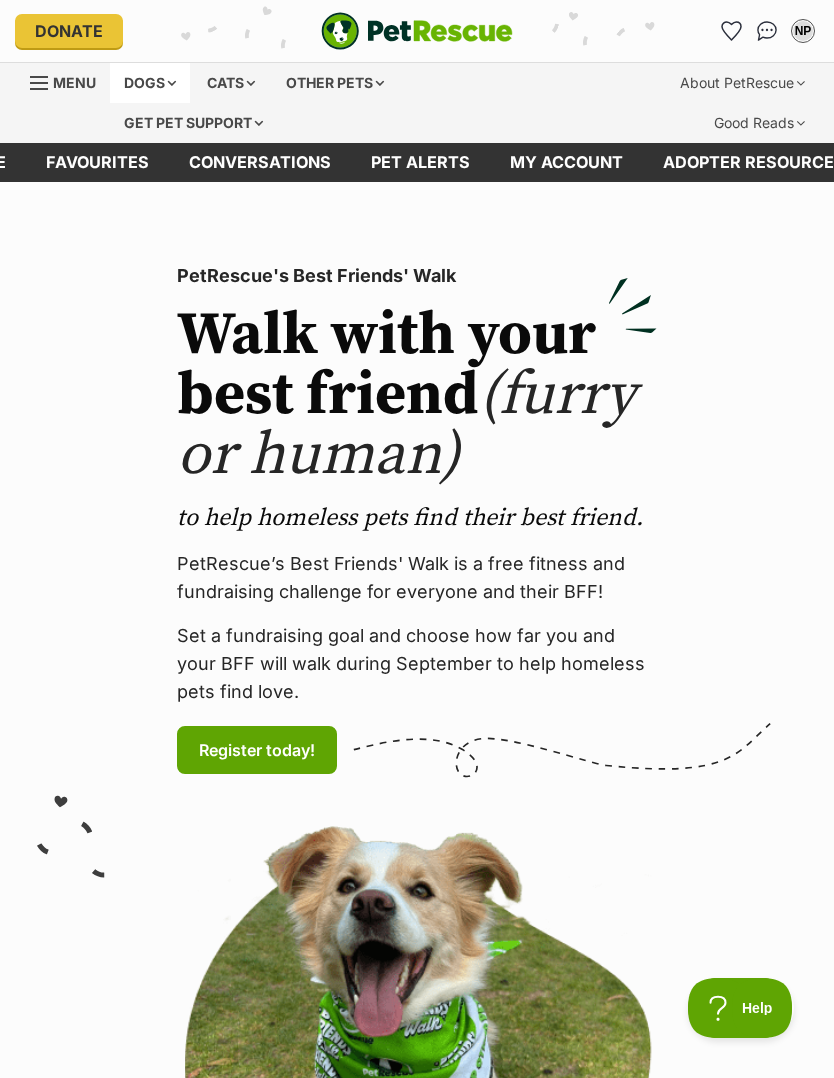 click on "Dogs" at bounding box center [150, 83] 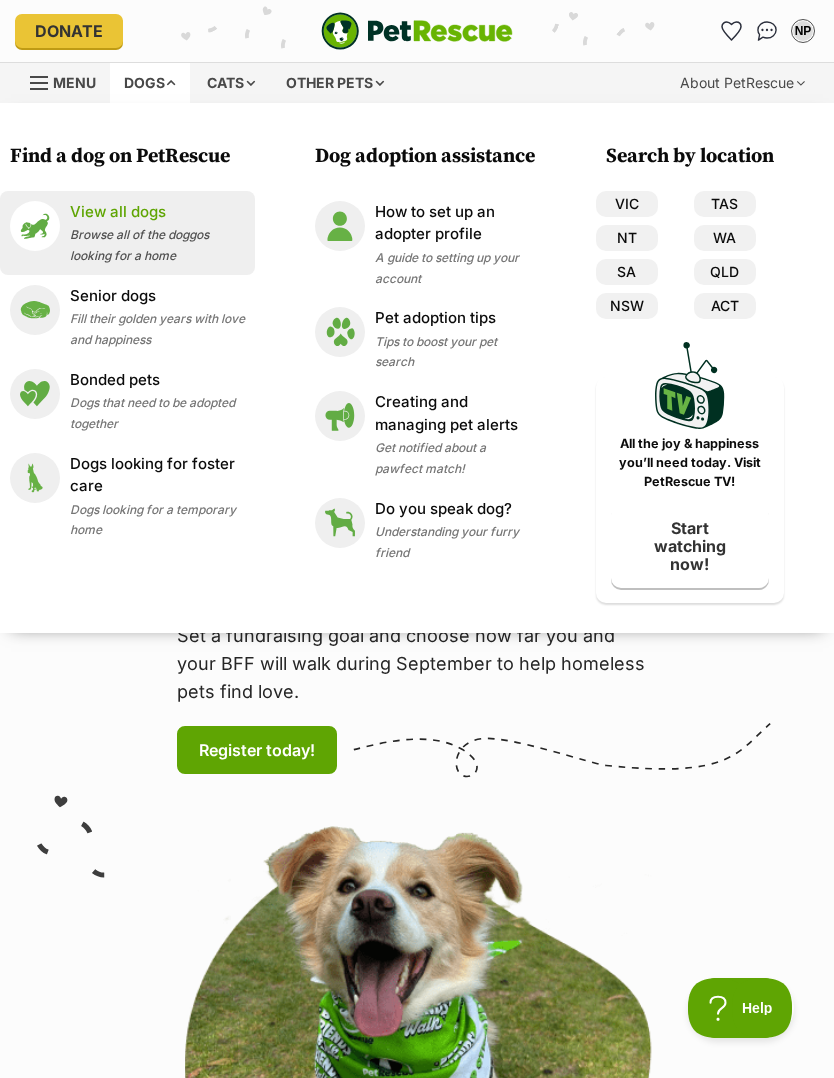 click on "View all dogs" at bounding box center (157, 212) 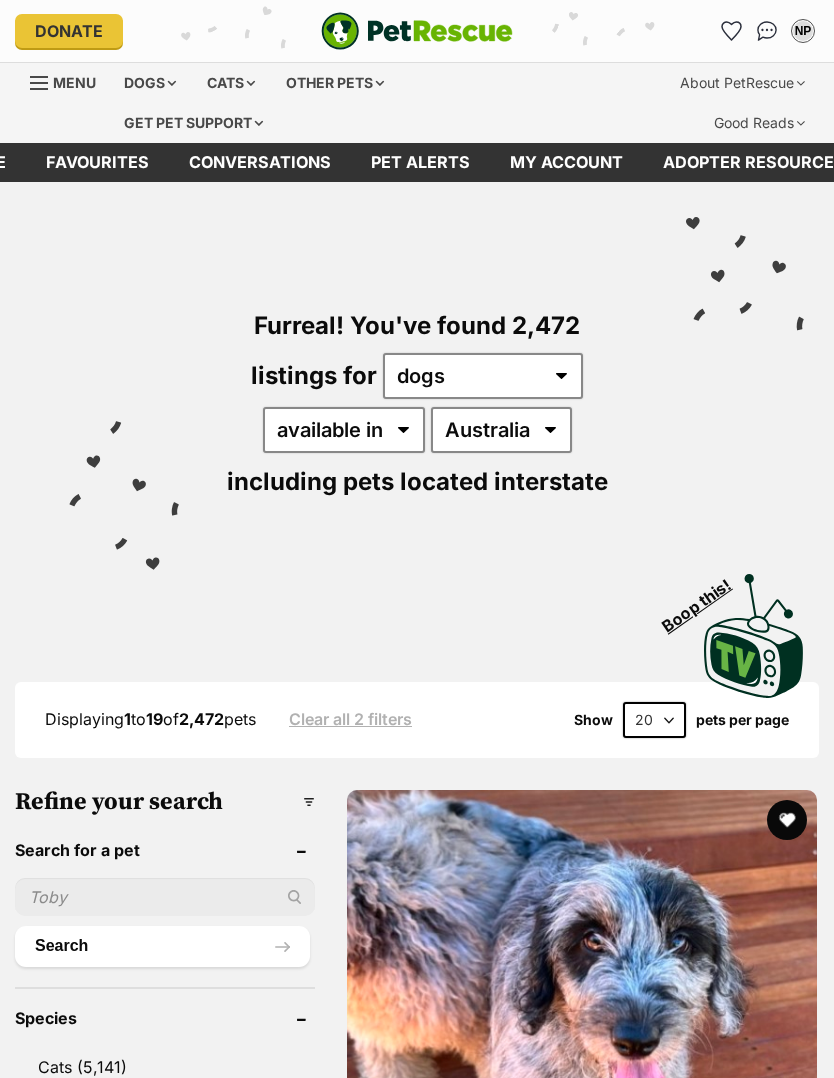 scroll, scrollTop: 0, scrollLeft: 0, axis: both 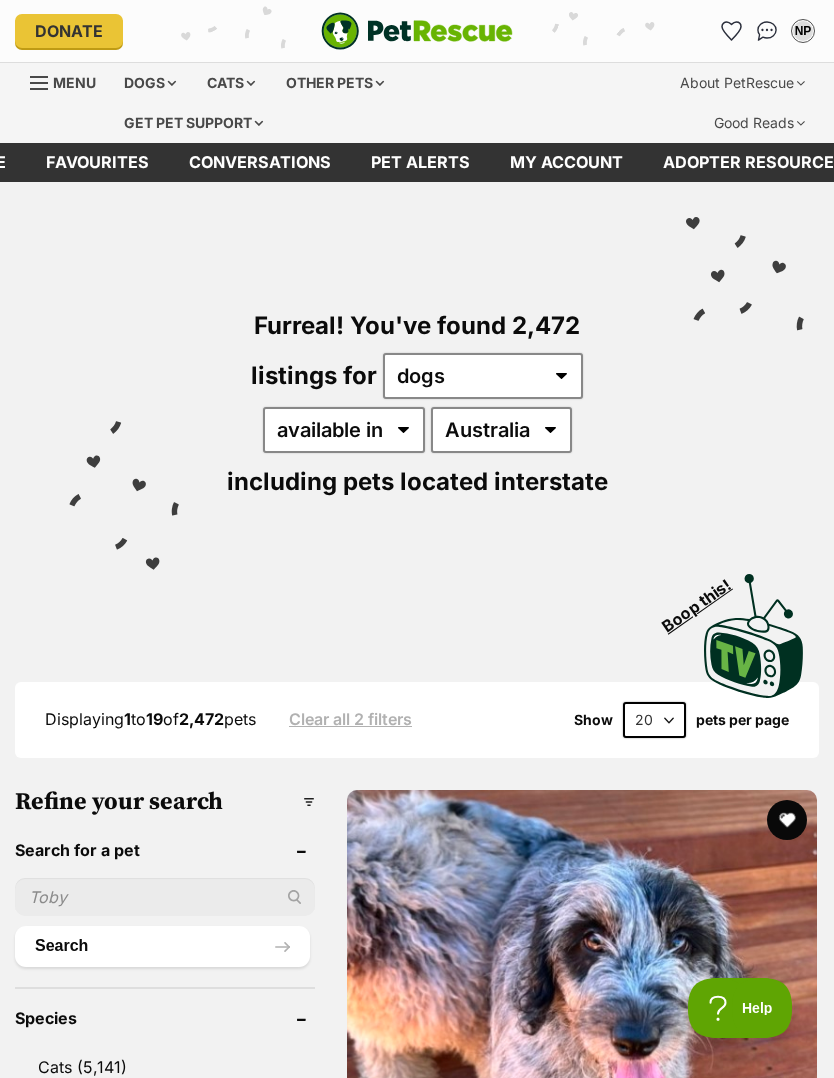 click on "Australia
ACT
NSW
NT
QLD
SA
TAS
VIC
WA" at bounding box center [501, 430] 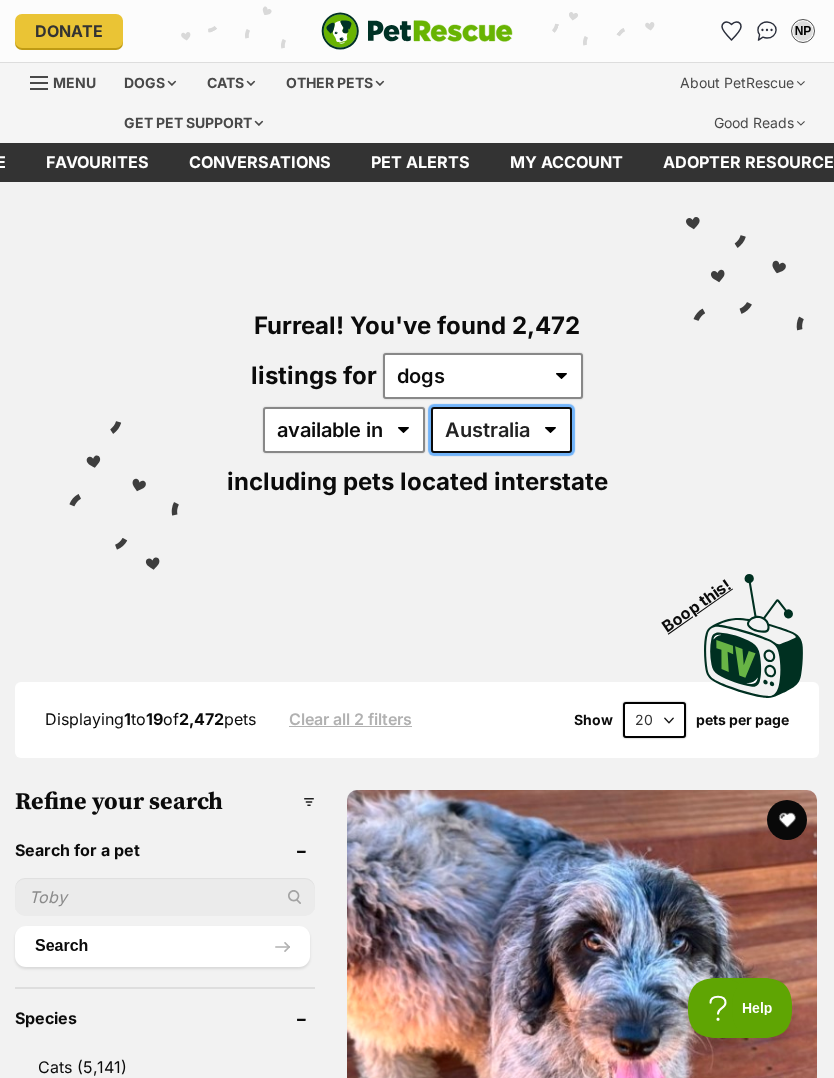 select on "VIC" 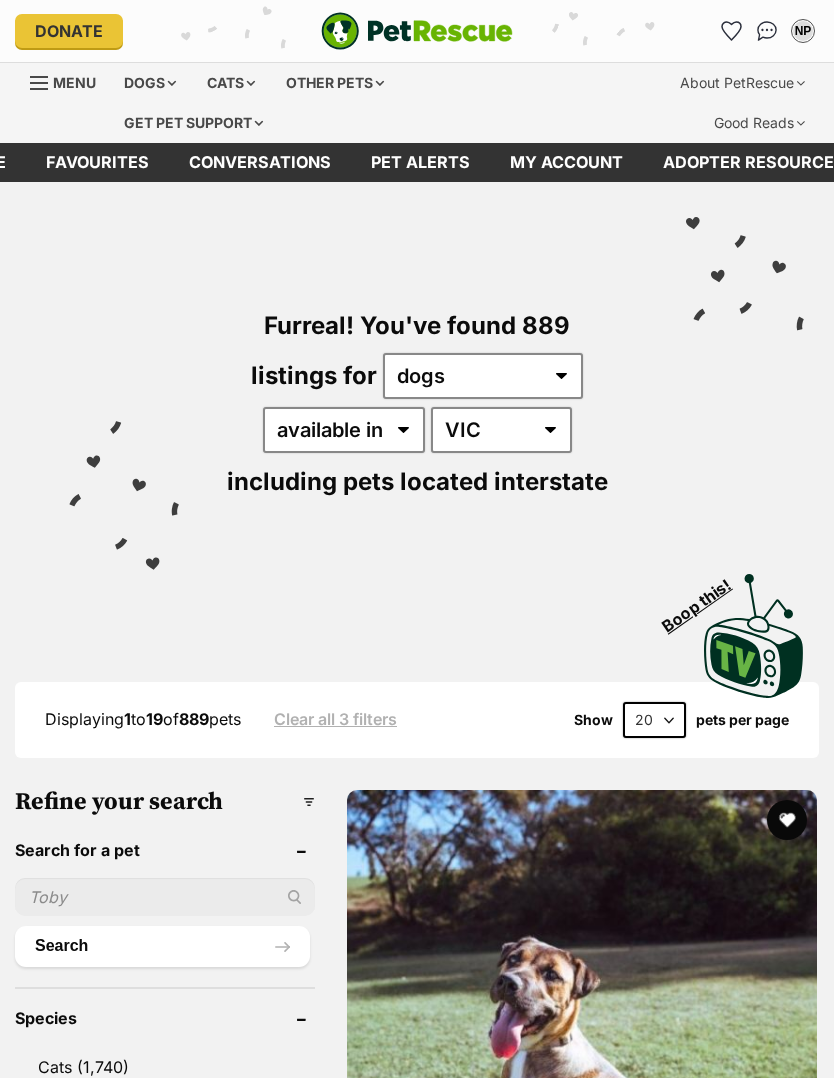 scroll, scrollTop: 0, scrollLeft: 0, axis: both 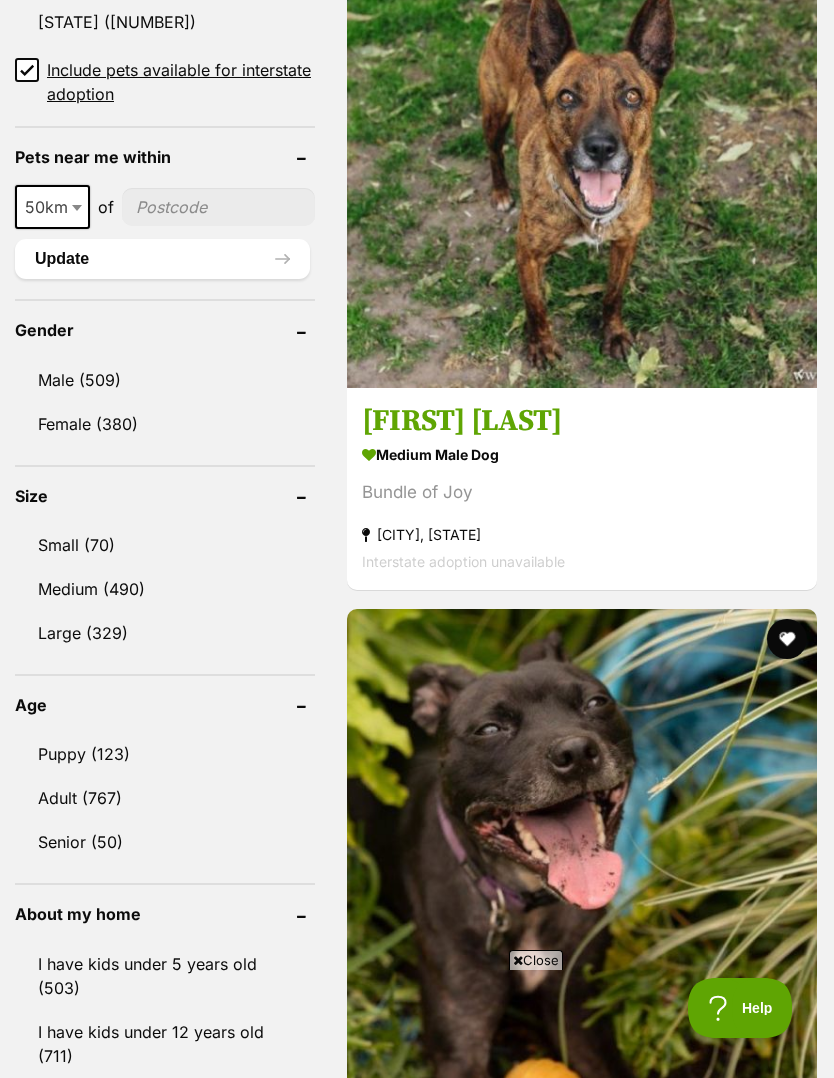click at bounding box center [218, 207] 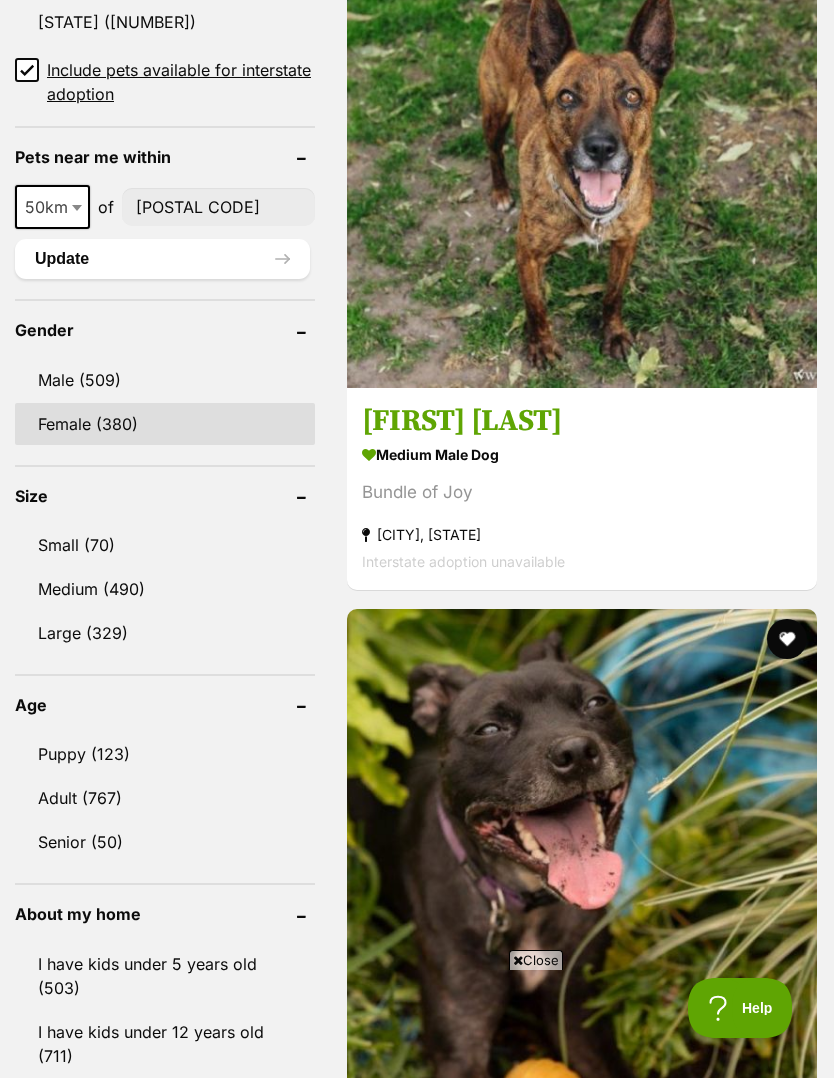 type on "3011" 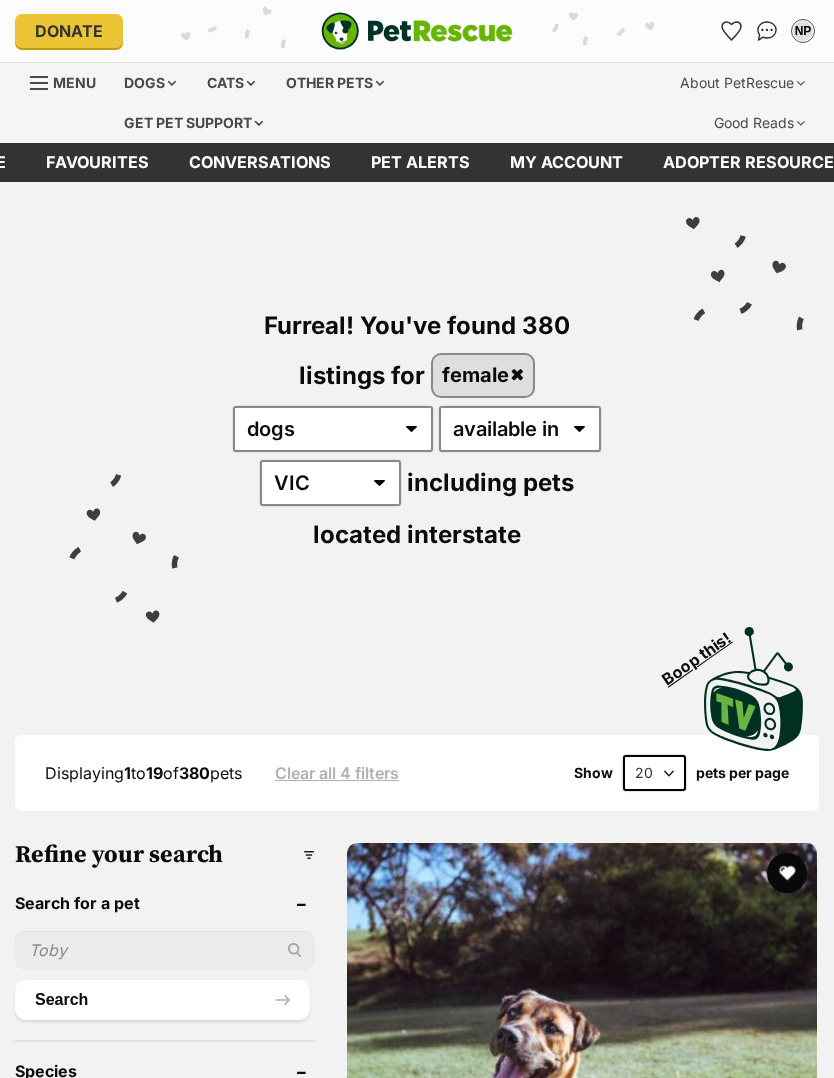 scroll, scrollTop: 0, scrollLeft: 0, axis: both 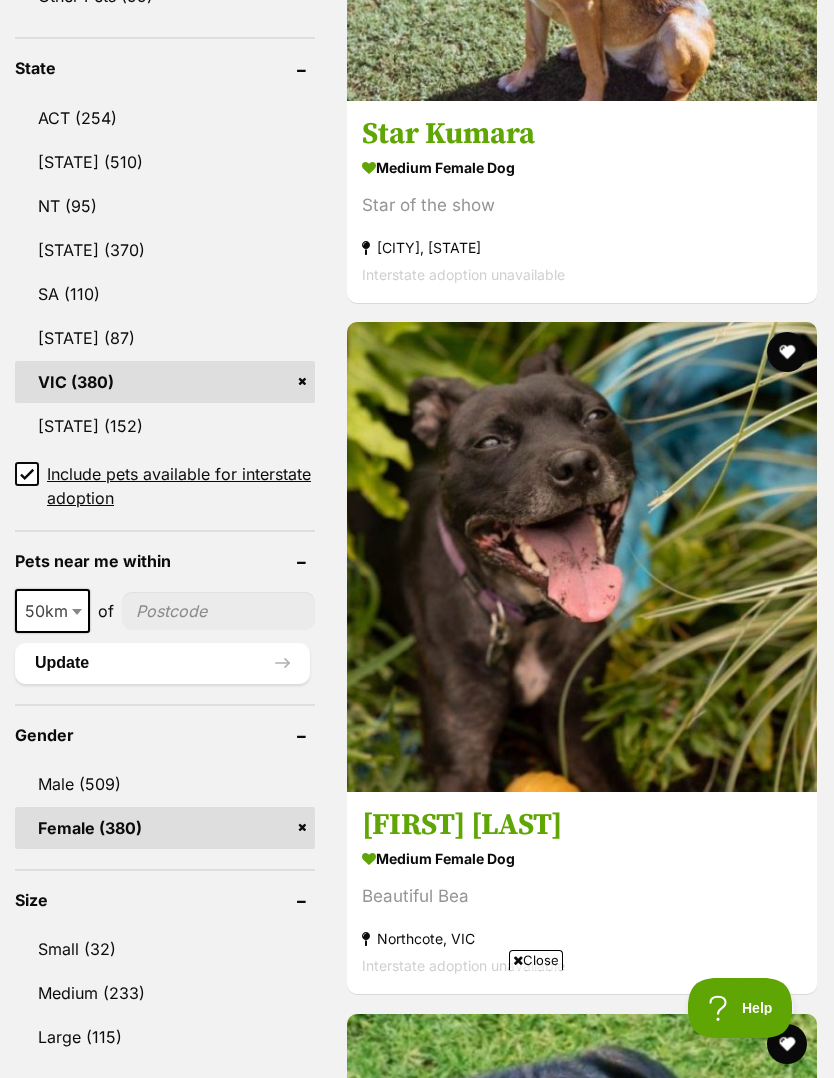 click at bounding box center [218, 611] 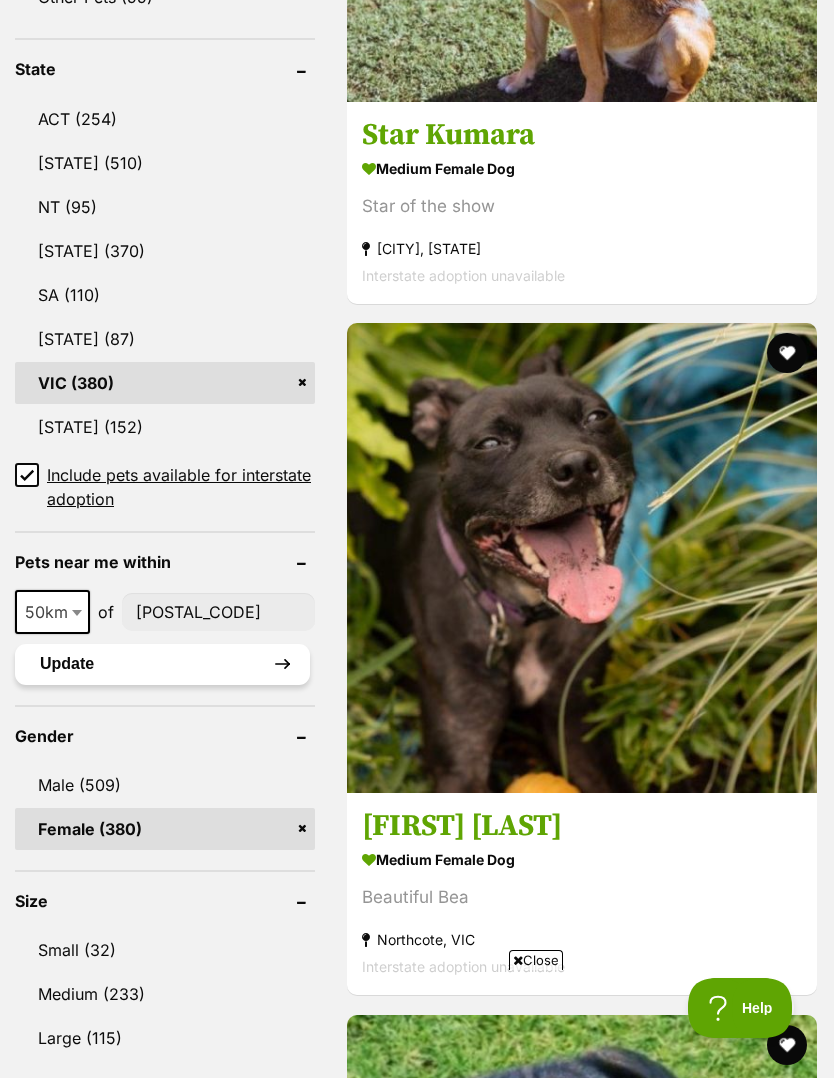 type on "3011" 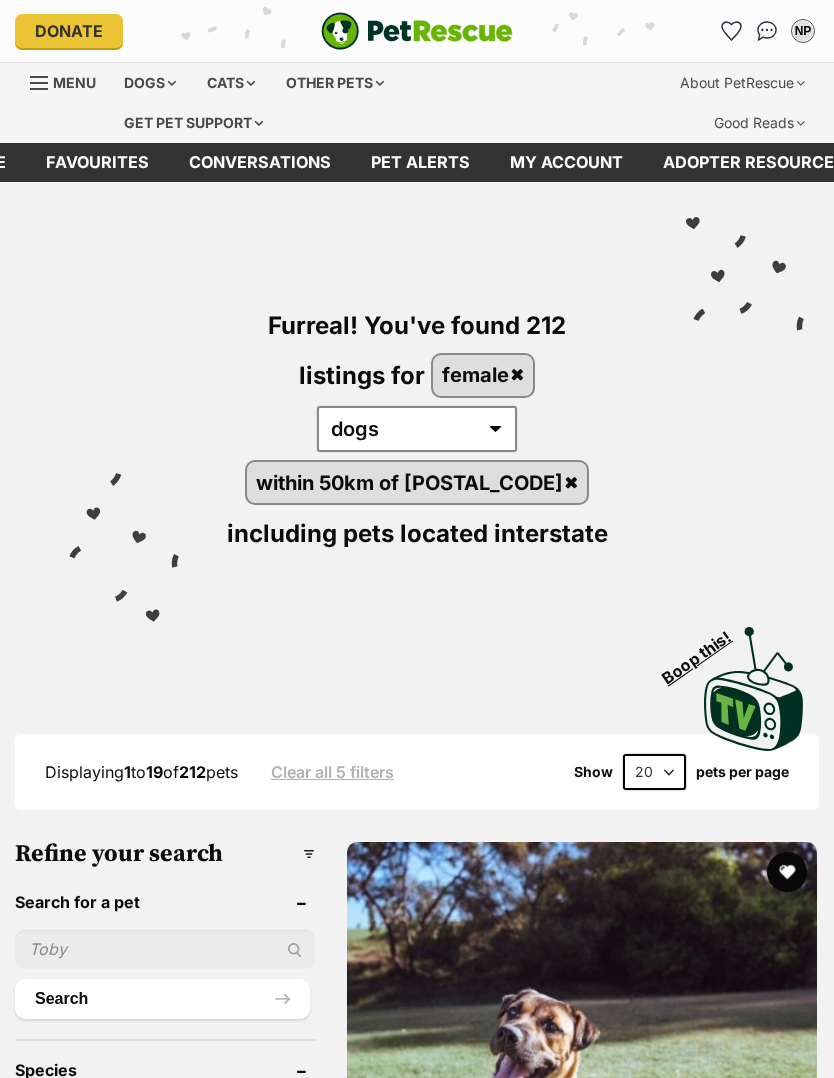 scroll, scrollTop: 0, scrollLeft: 0, axis: both 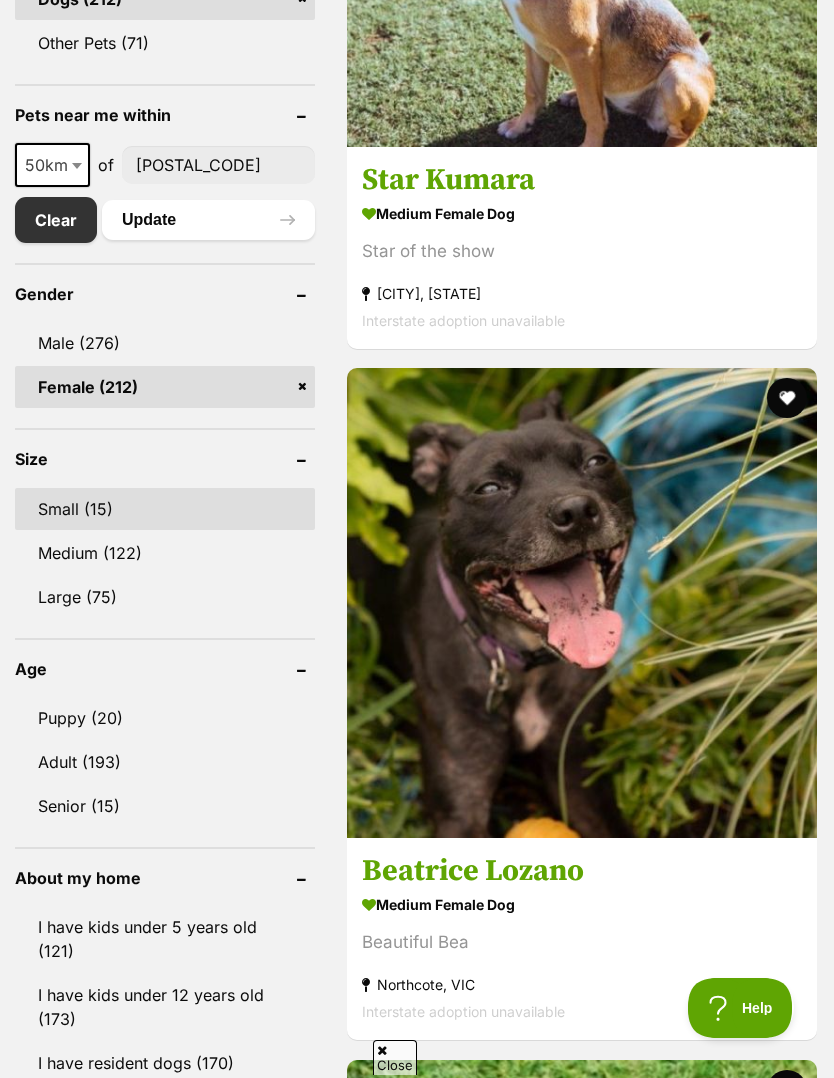 click on "Small (15)" at bounding box center (165, 509) 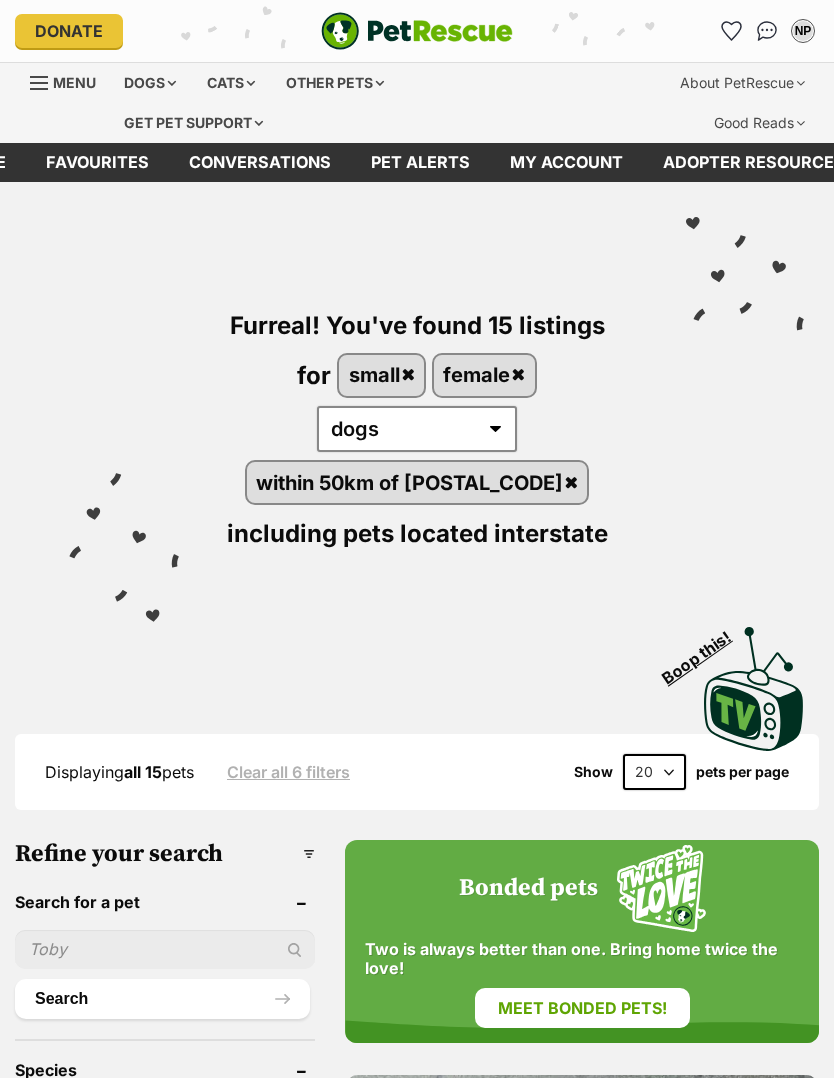 scroll, scrollTop: 0, scrollLeft: 0, axis: both 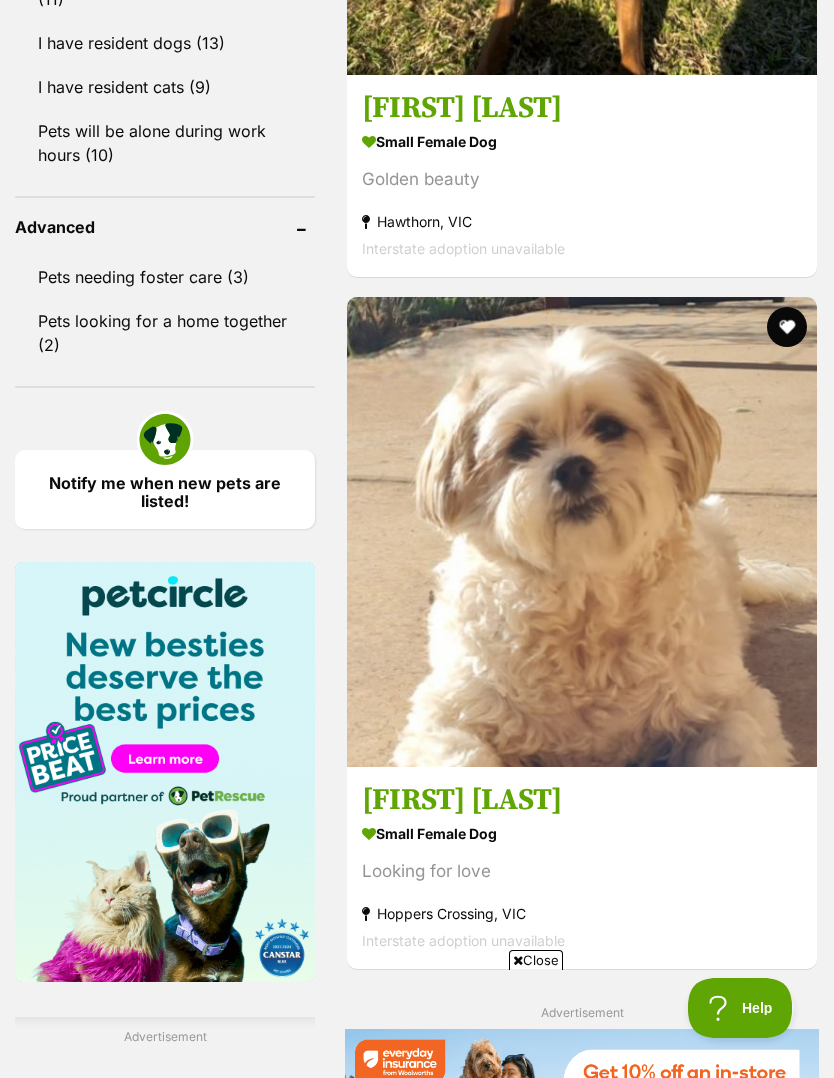 click at bounding box center (582, 2831) 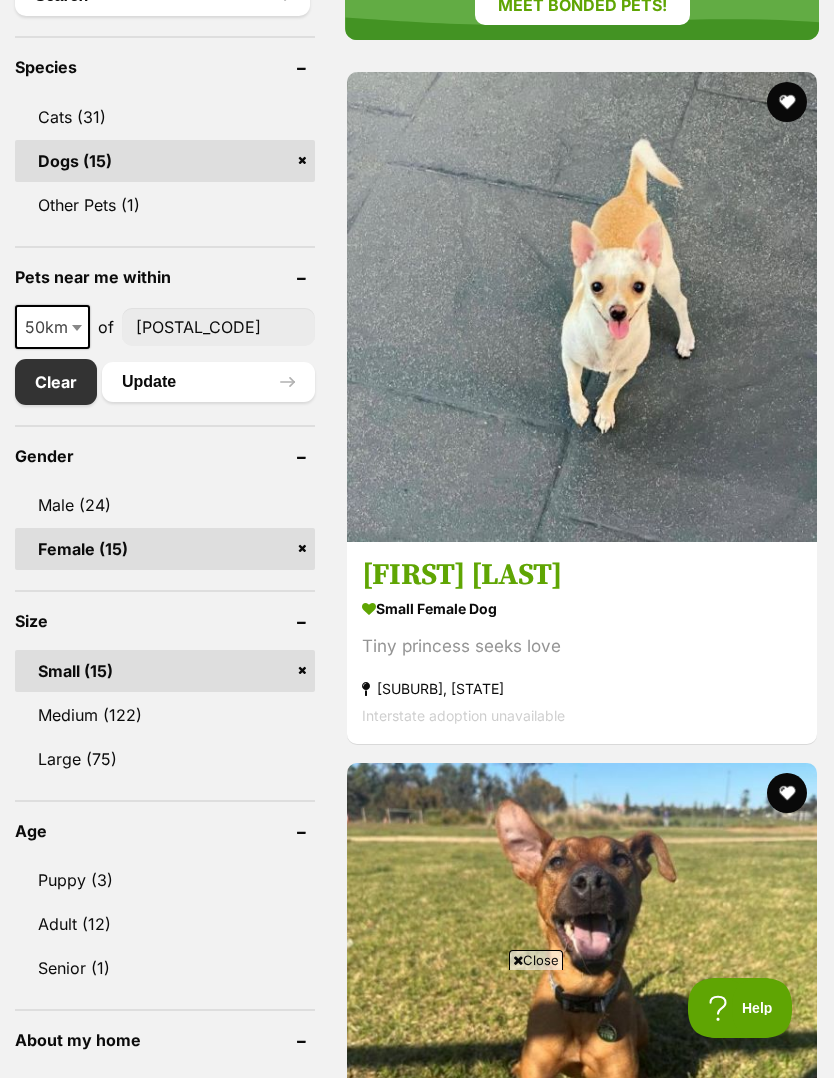 scroll, scrollTop: 1065, scrollLeft: 0, axis: vertical 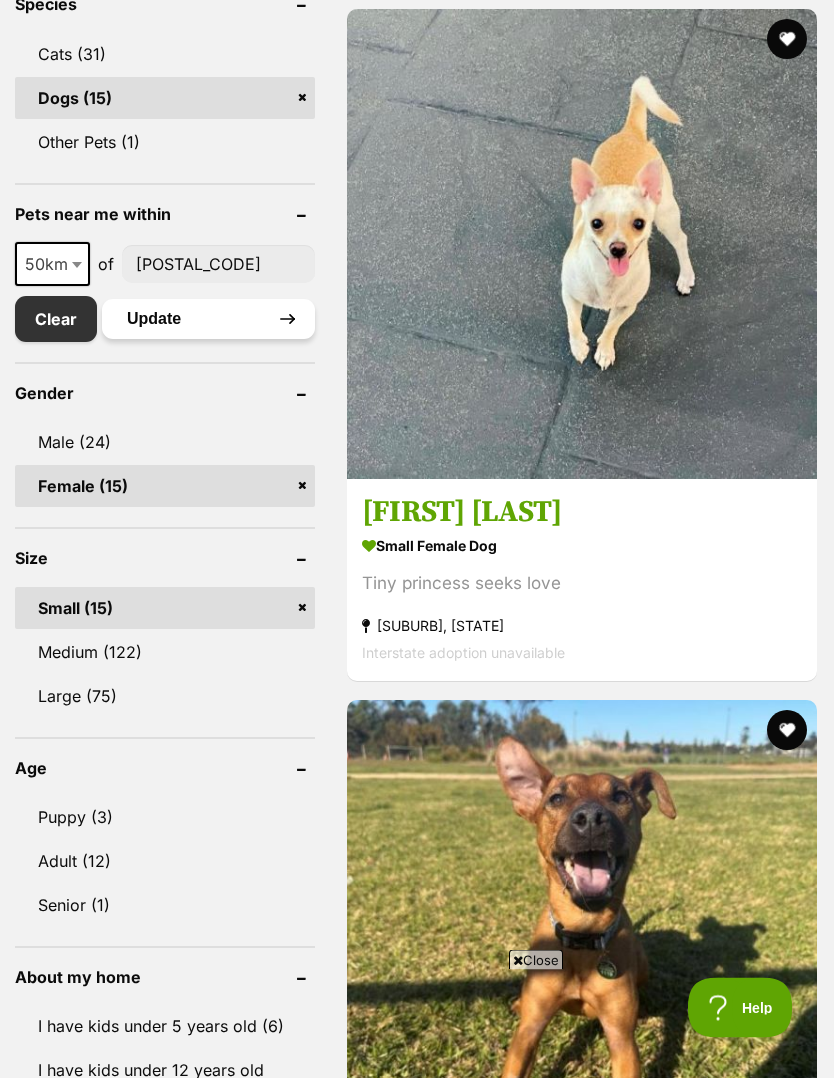 click on "Update" at bounding box center (208, 320) 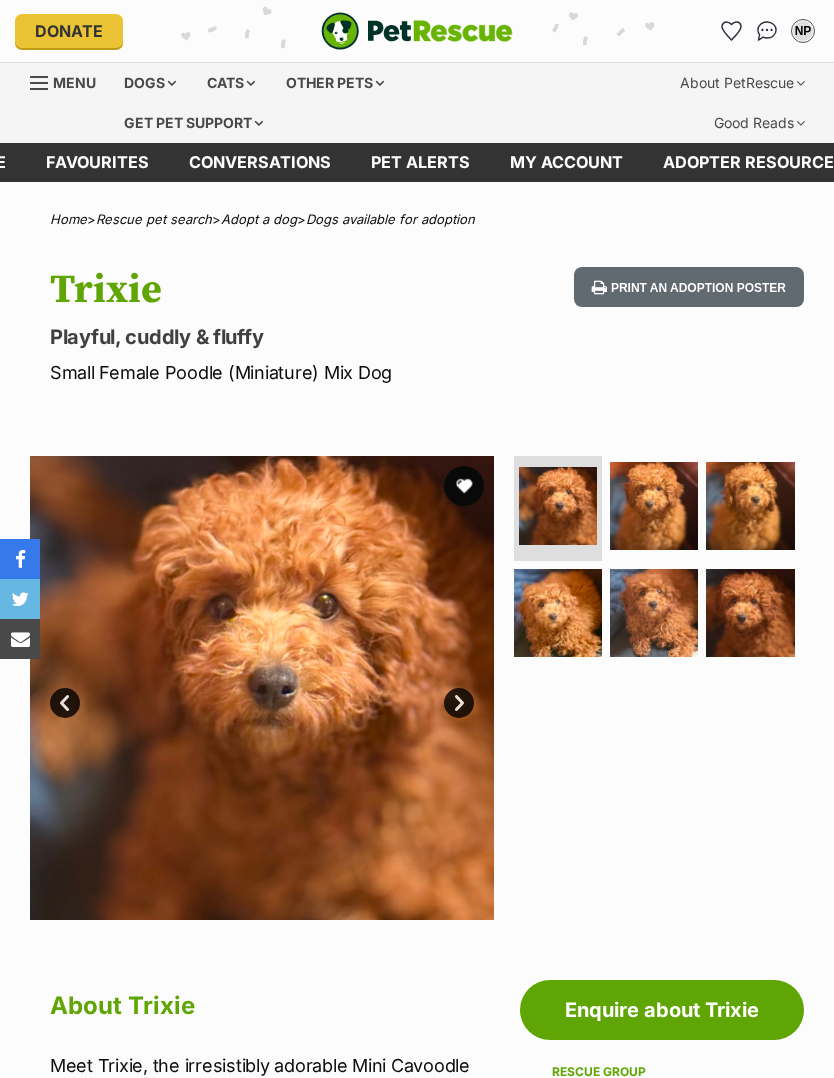 scroll, scrollTop: 0, scrollLeft: 0, axis: both 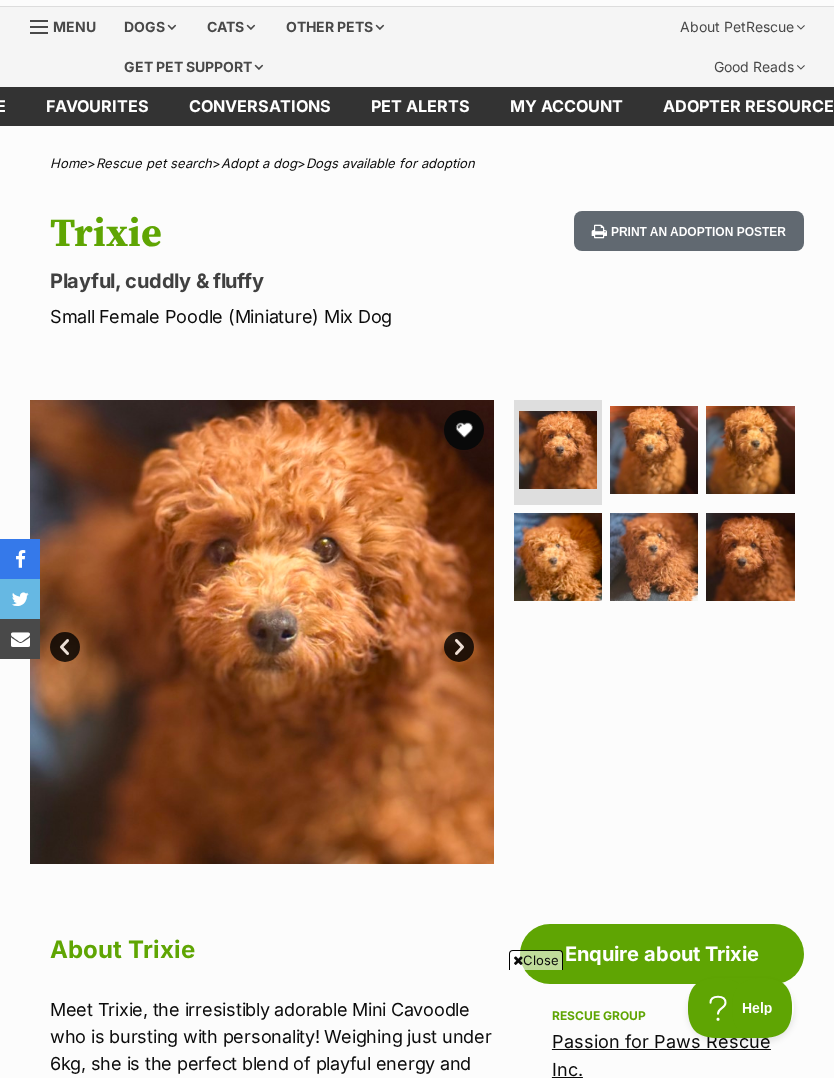 click on "Next" at bounding box center (459, 647) 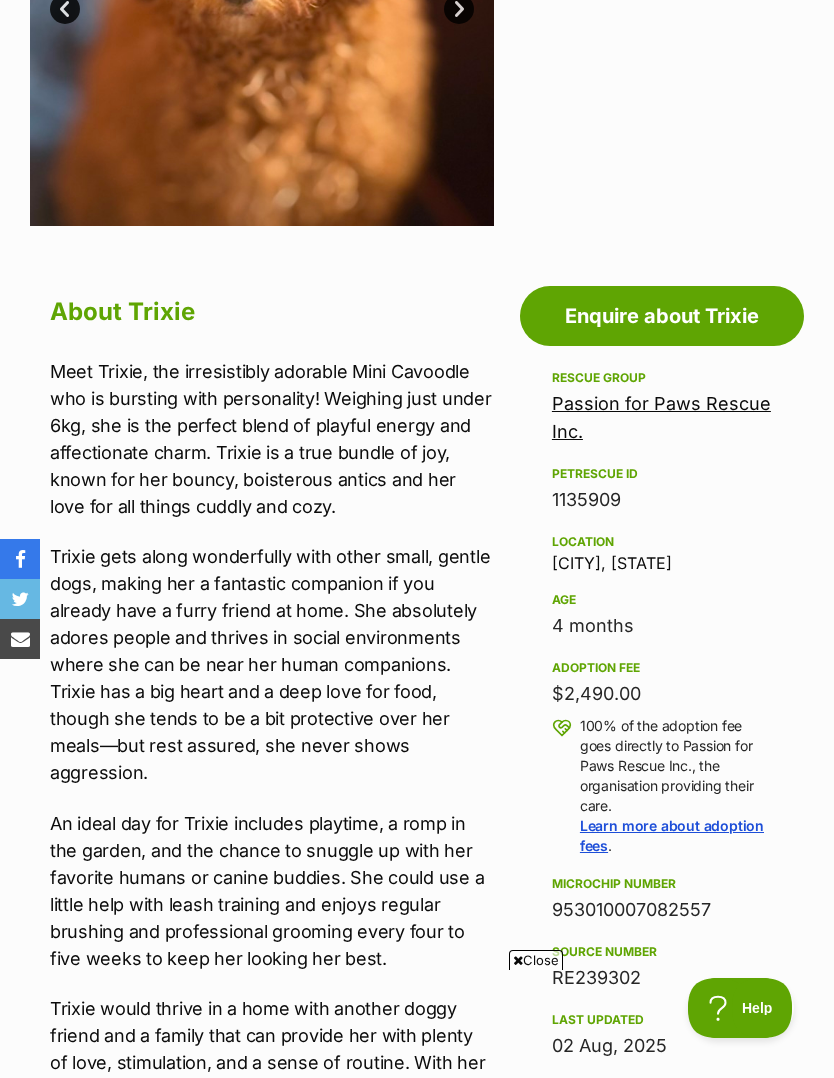 scroll, scrollTop: 684, scrollLeft: 0, axis: vertical 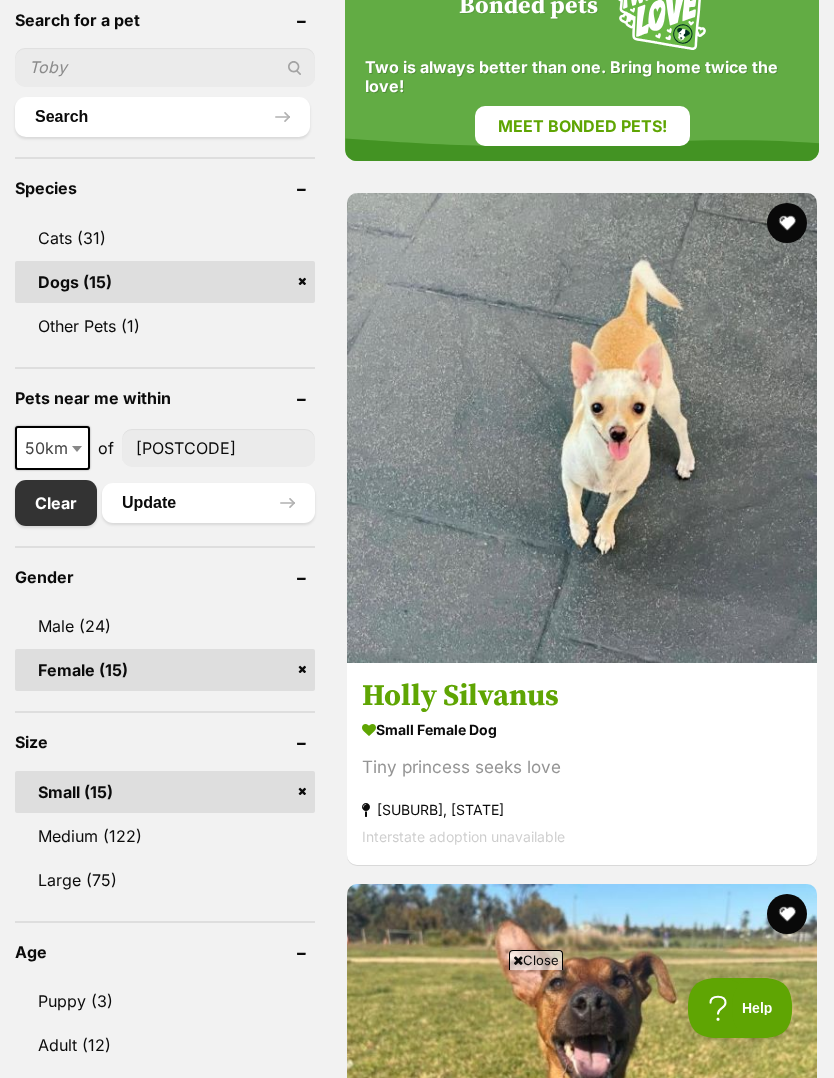 click at bounding box center (79, 448) 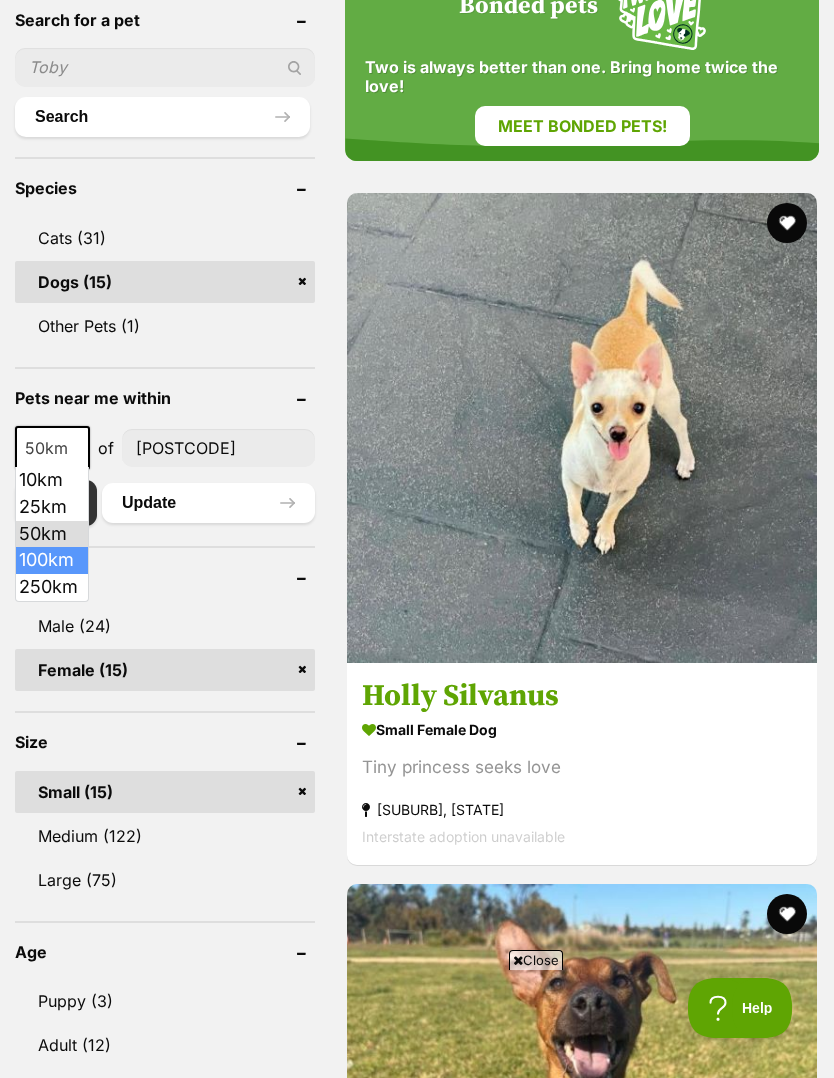 select on "100" 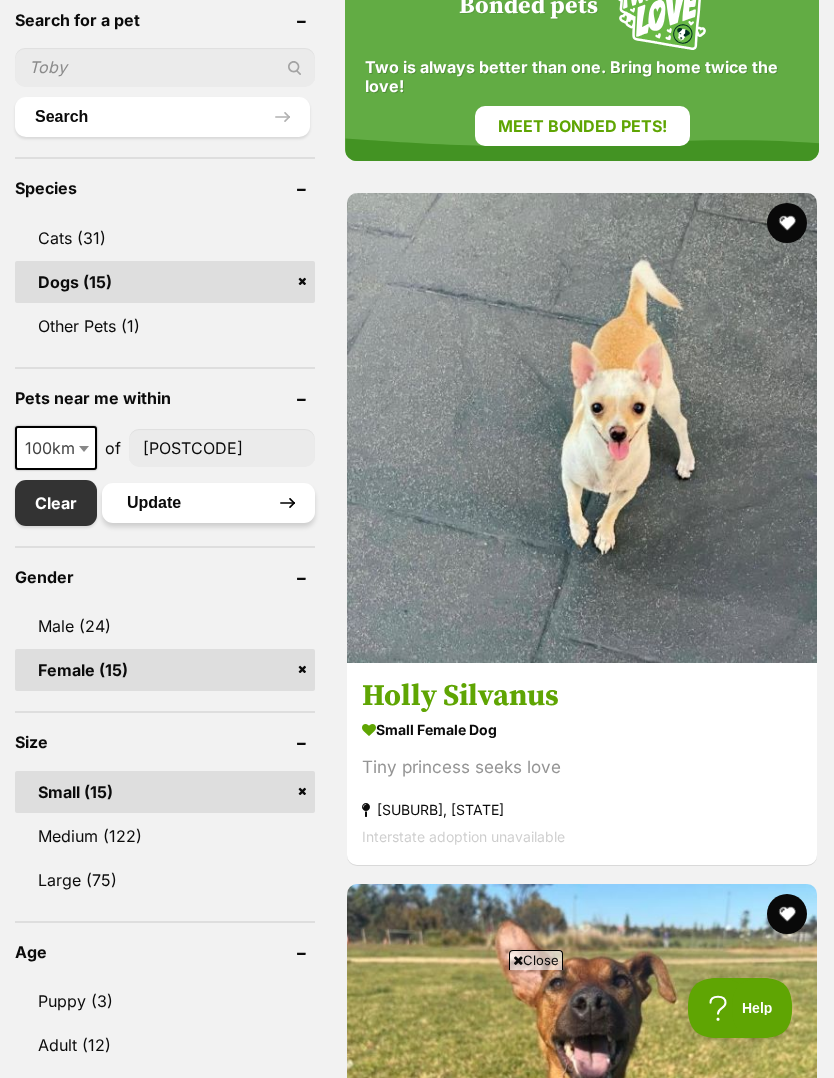 click on "Update" at bounding box center [208, 503] 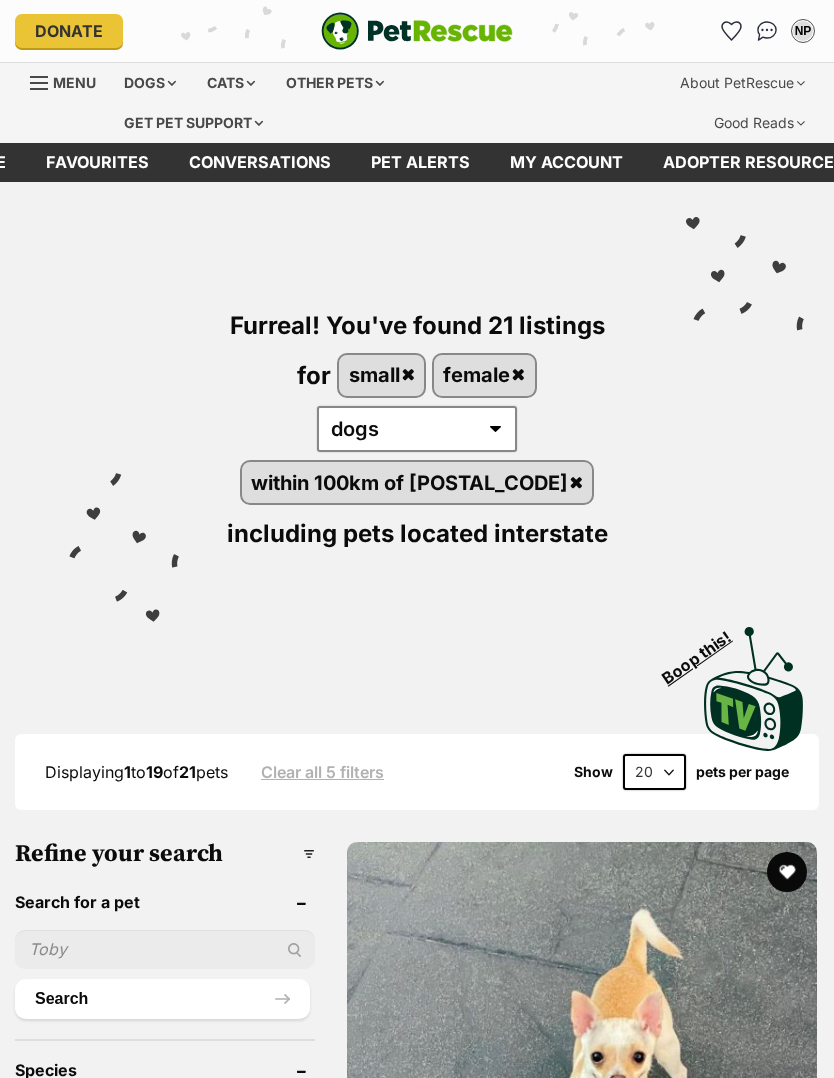 scroll, scrollTop: 0, scrollLeft: 0, axis: both 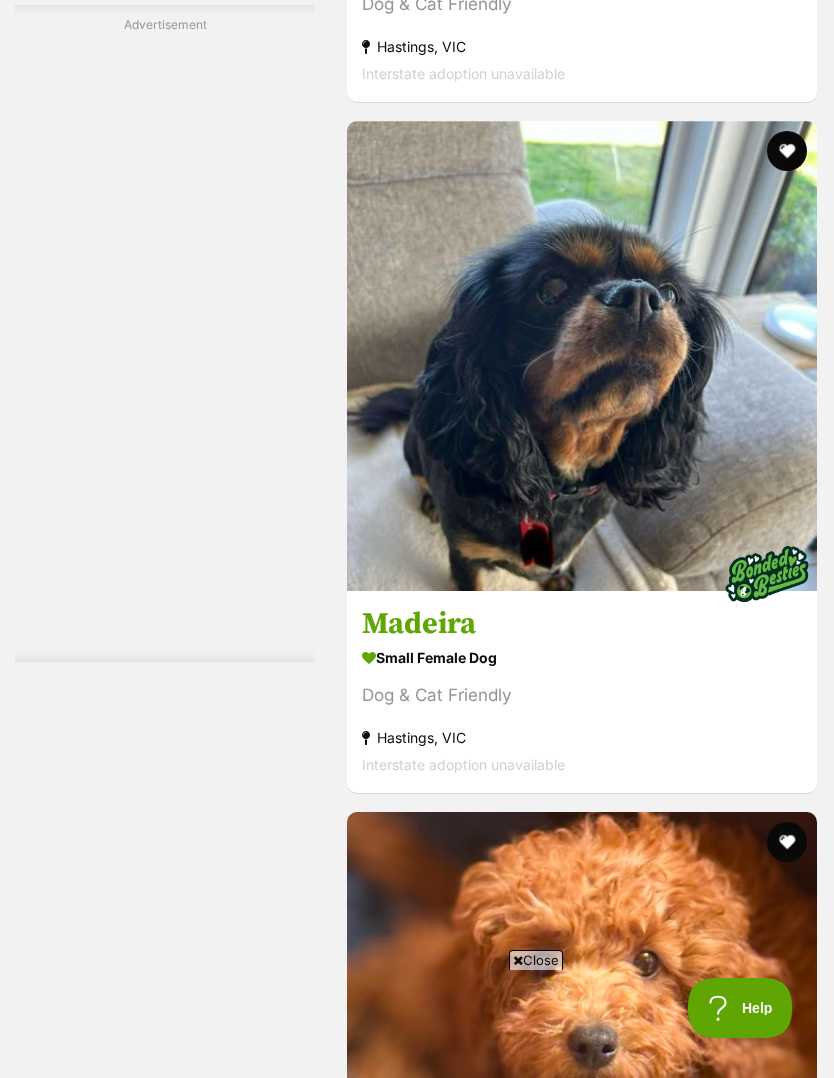 click on "Next" at bounding box center [582, 9749] 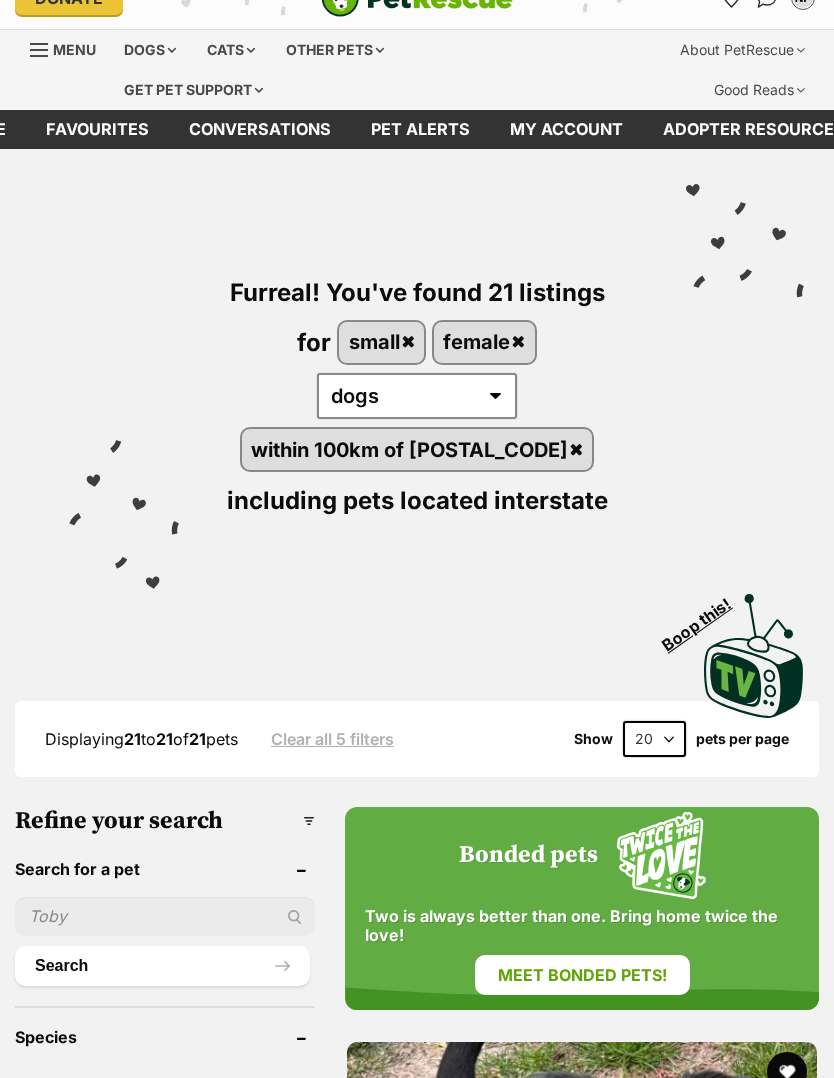 scroll, scrollTop: 0, scrollLeft: 0, axis: both 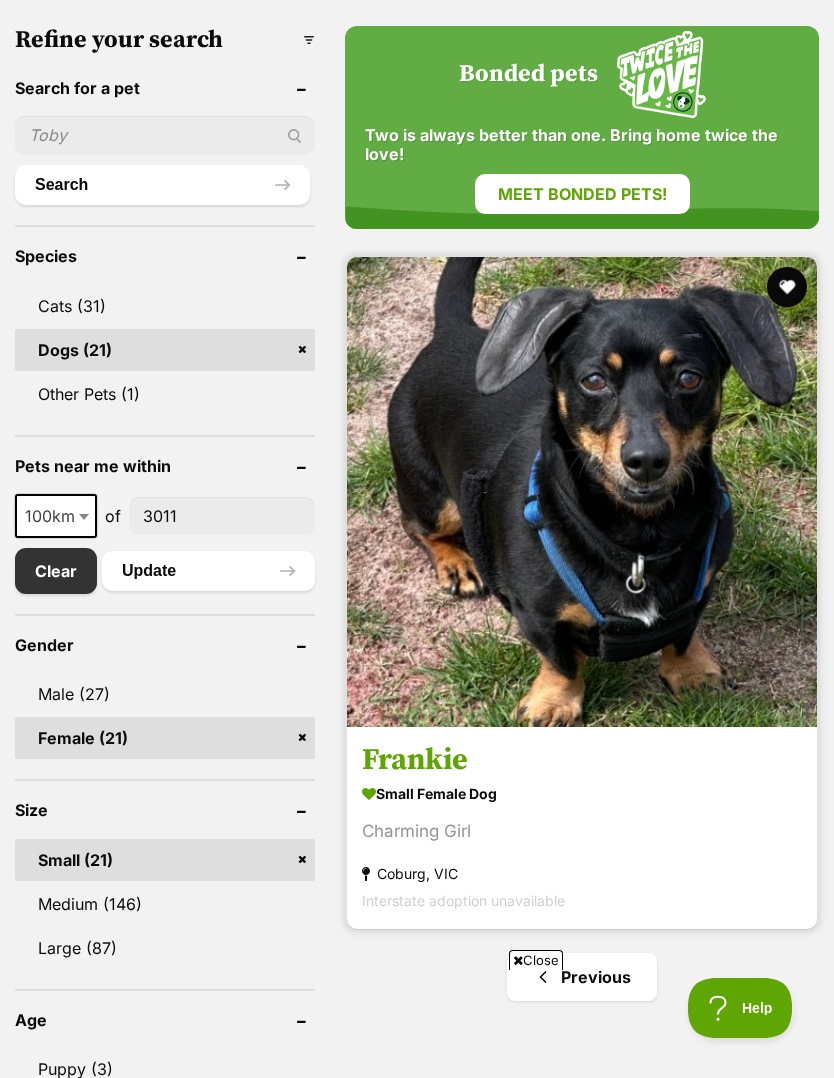 click at bounding box center [582, 492] 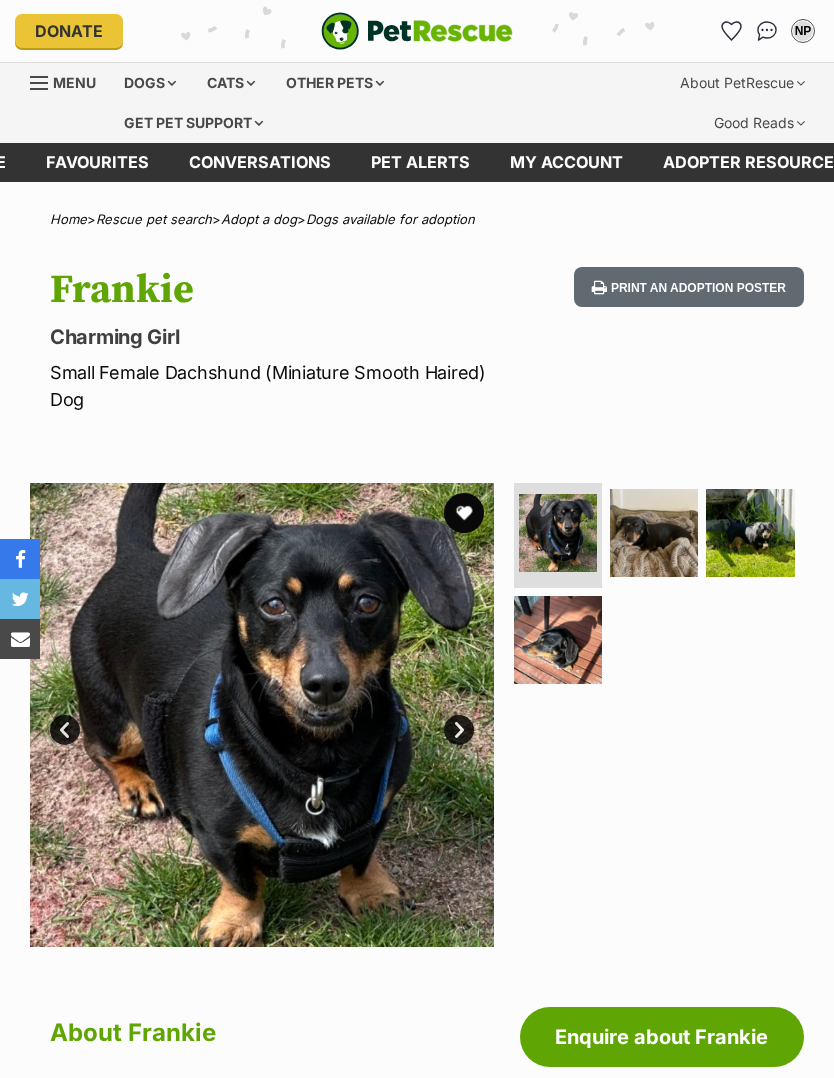 scroll, scrollTop: 0, scrollLeft: 0, axis: both 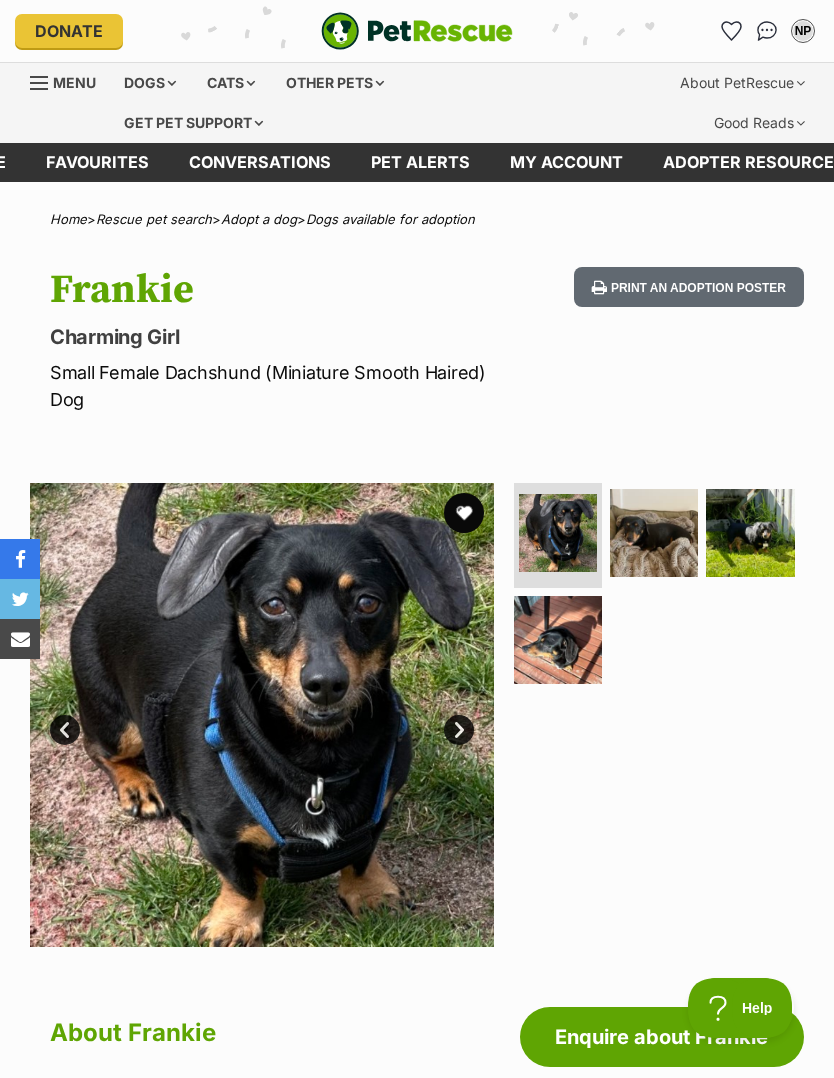 click on "Next" at bounding box center (459, 730) 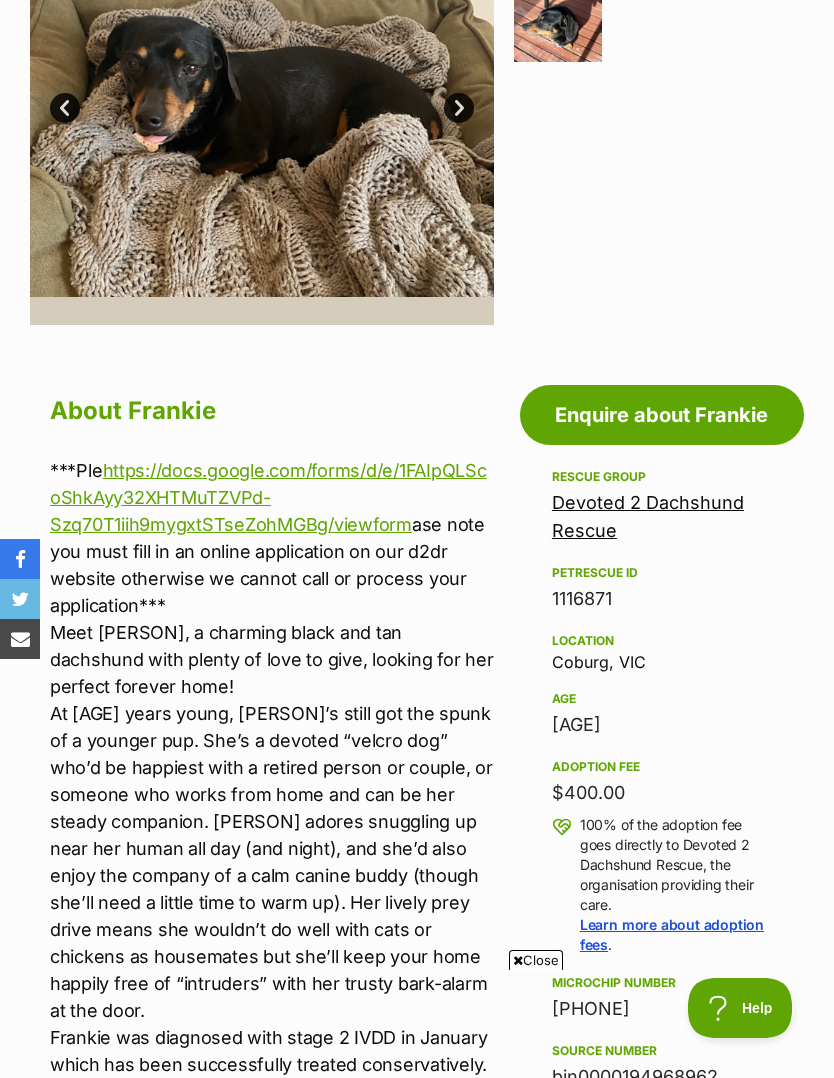 scroll, scrollTop: 208, scrollLeft: 0, axis: vertical 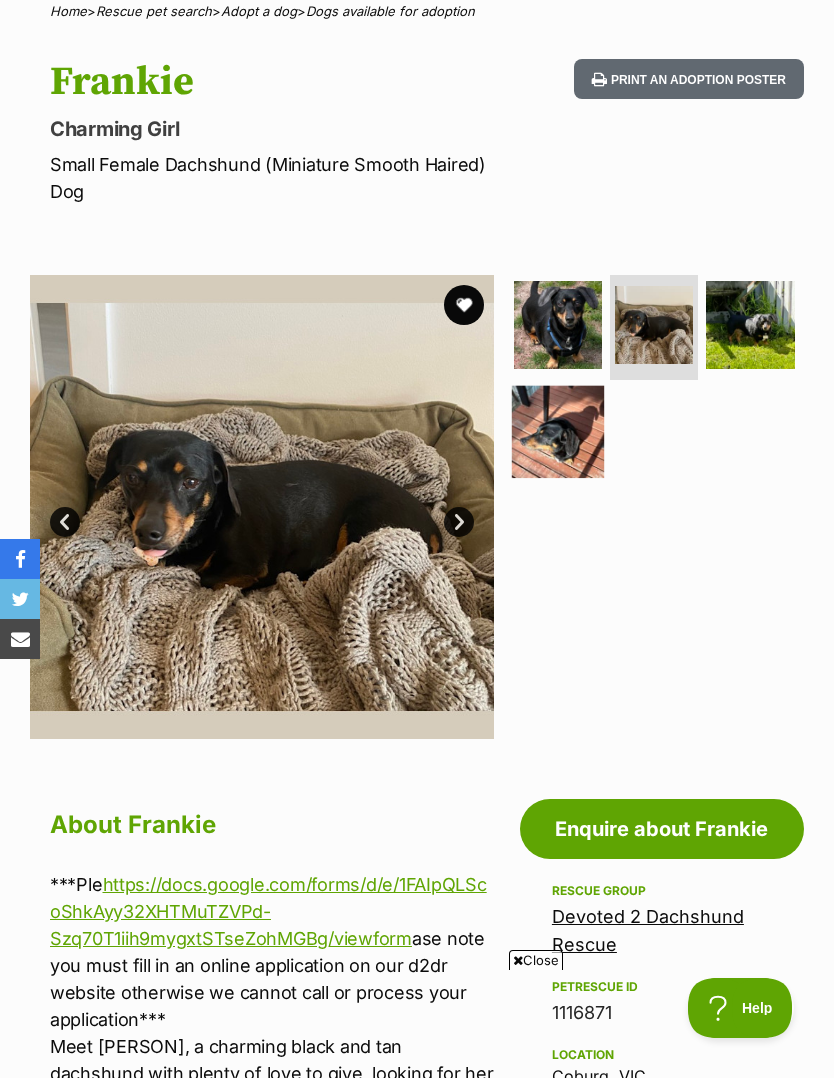 click at bounding box center [558, 431] 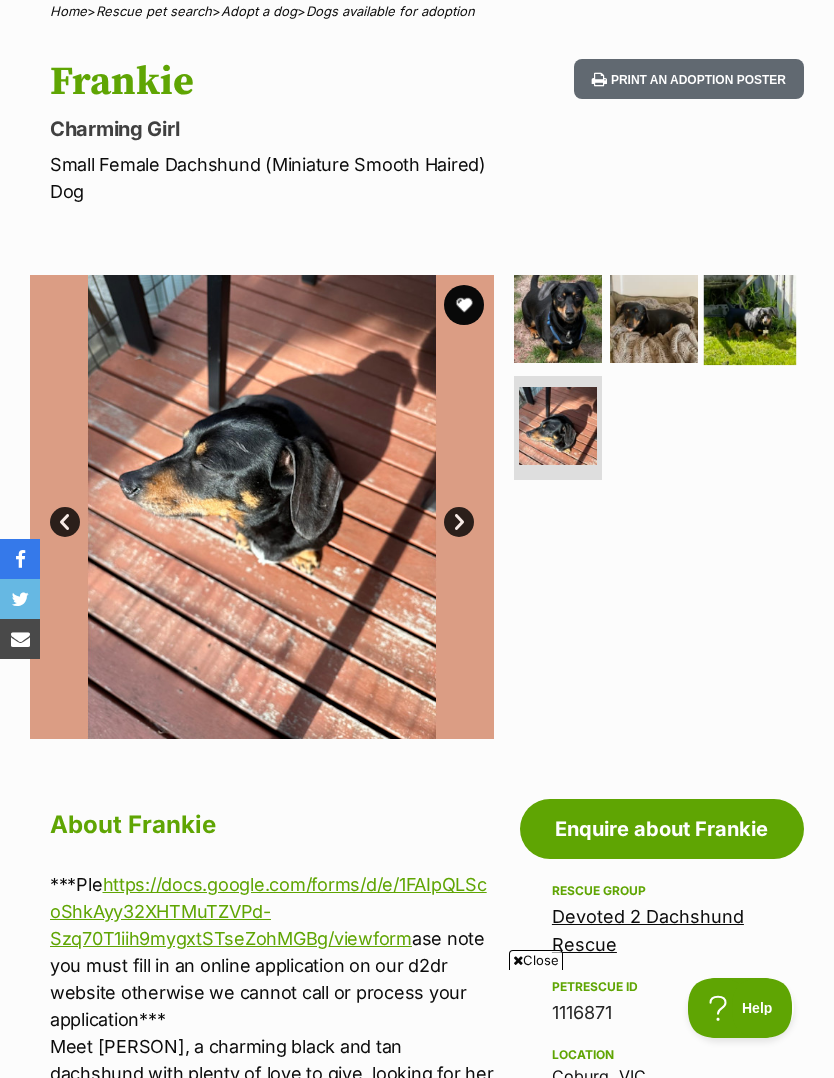click at bounding box center (750, 318) 